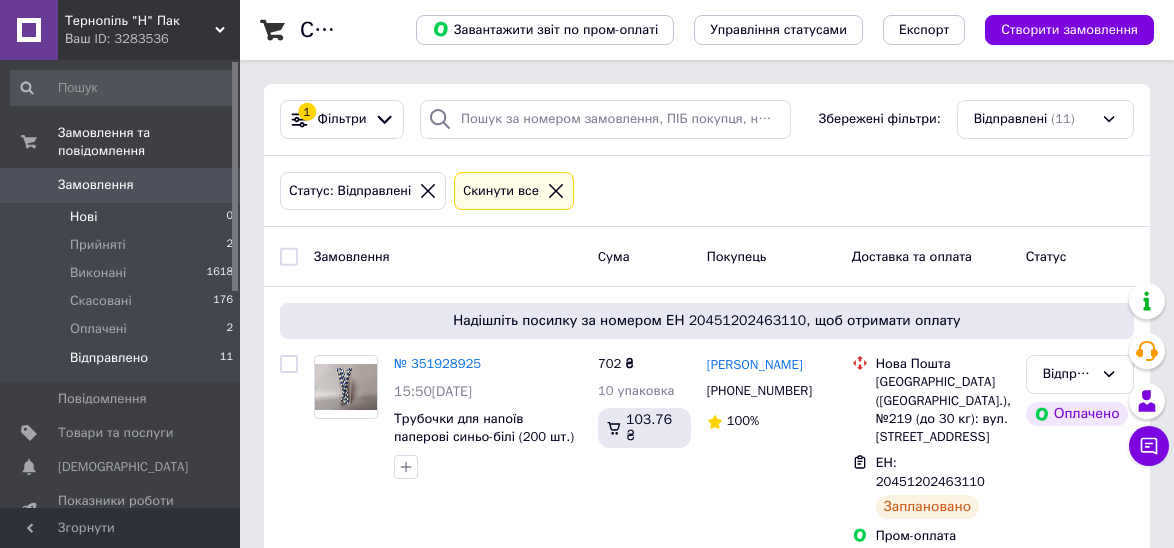 scroll, scrollTop: 0, scrollLeft: 0, axis: both 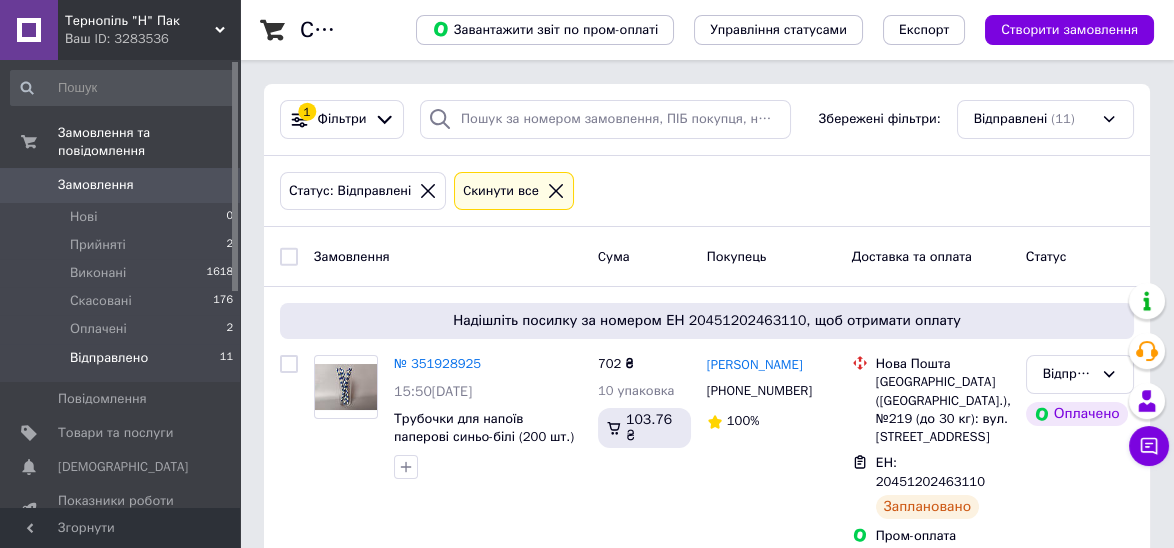 click on "Відправлено" at bounding box center (109, 358) 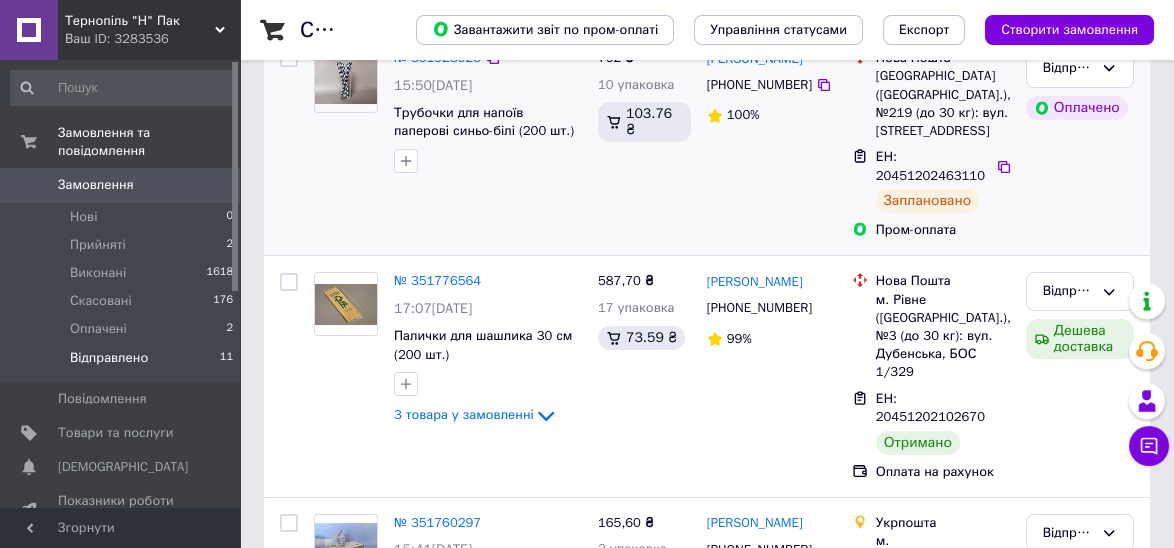 scroll, scrollTop: 400, scrollLeft: 0, axis: vertical 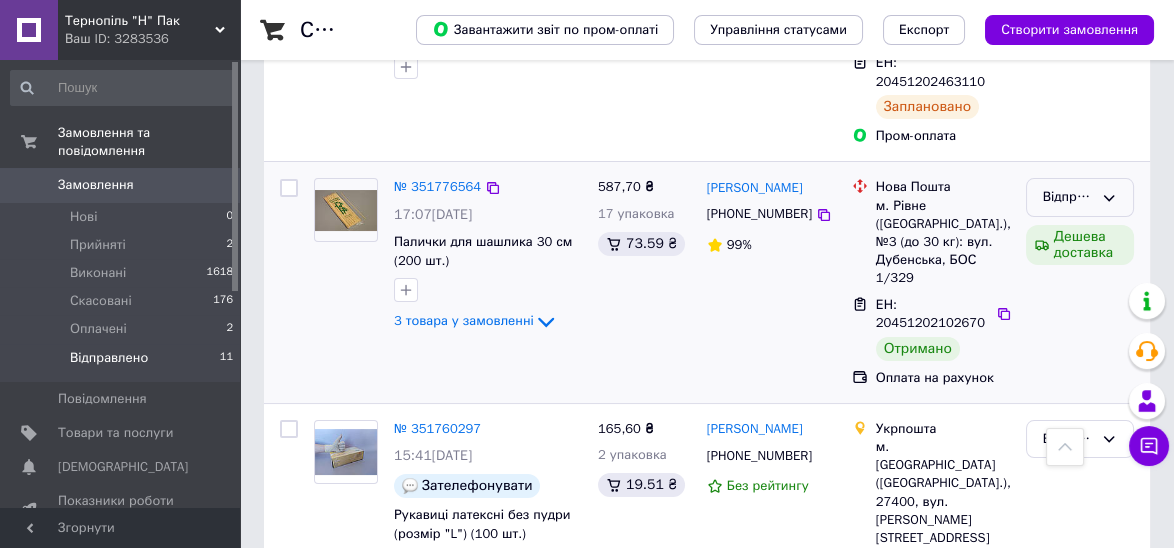 click 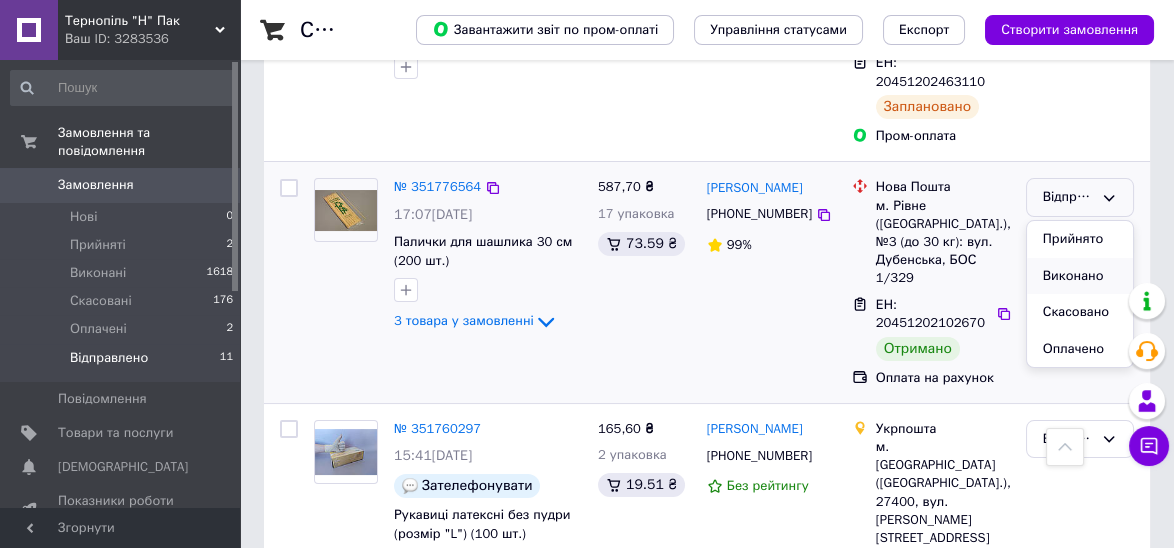 click on "Виконано" at bounding box center [1080, 276] 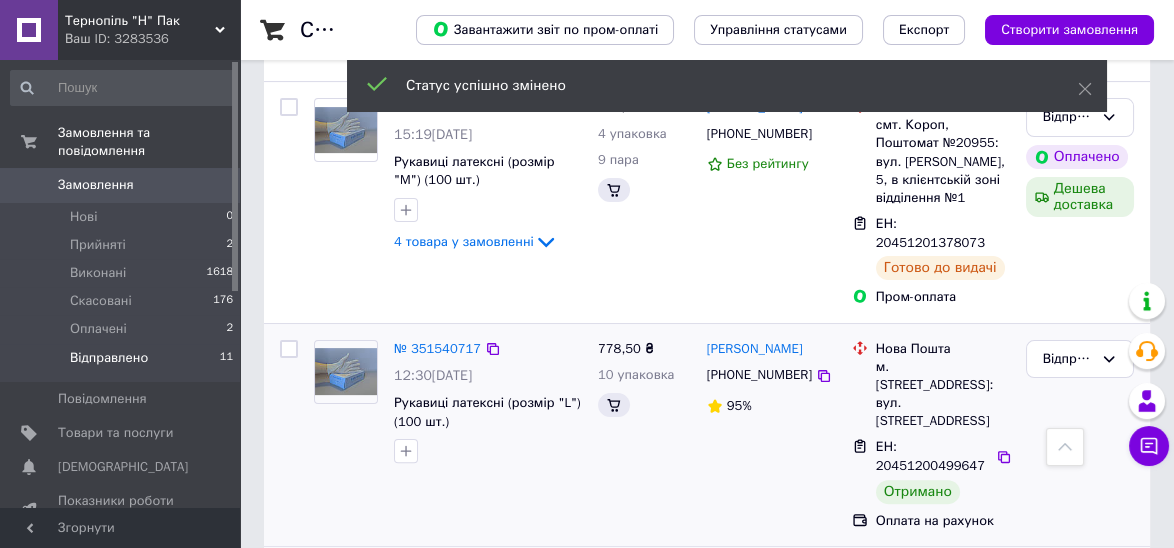scroll, scrollTop: 1291, scrollLeft: 0, axis: vertical 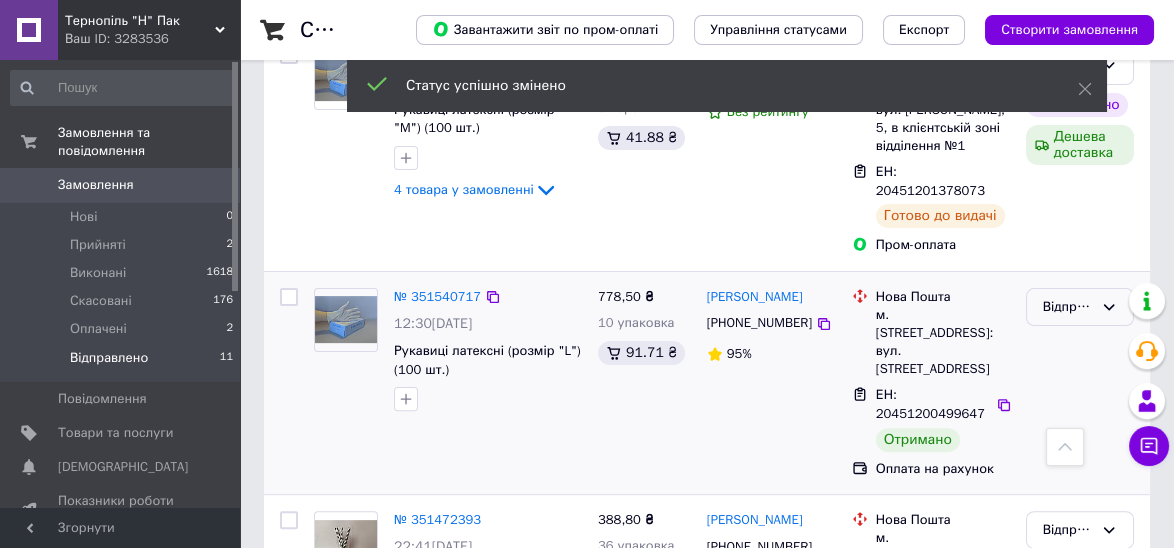 click on "Відправлено" at bounding box center [1068, 307] 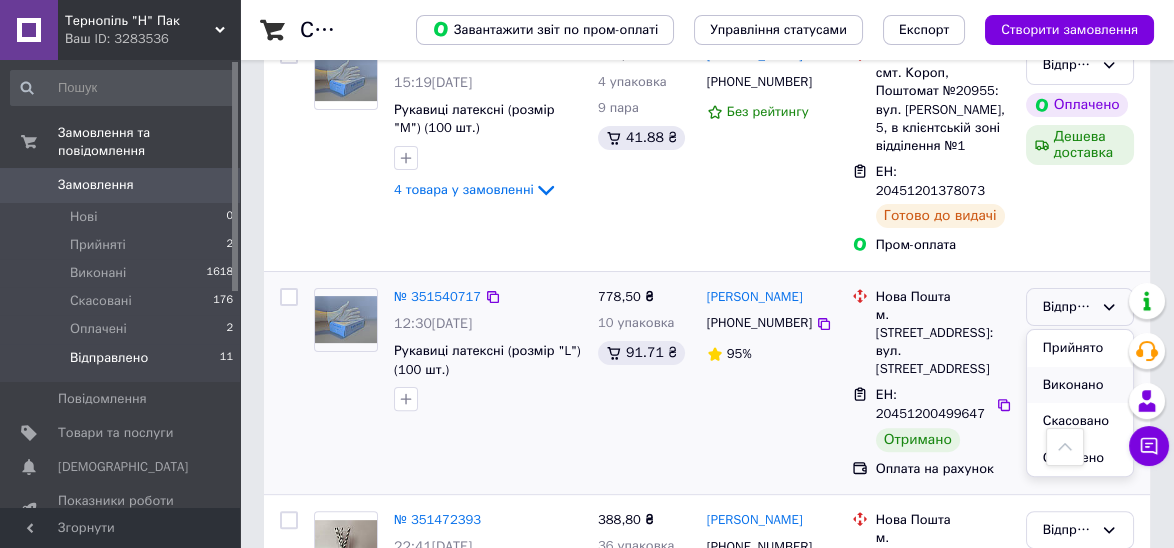click on "Виконано" at bounding box center (1080, 385) 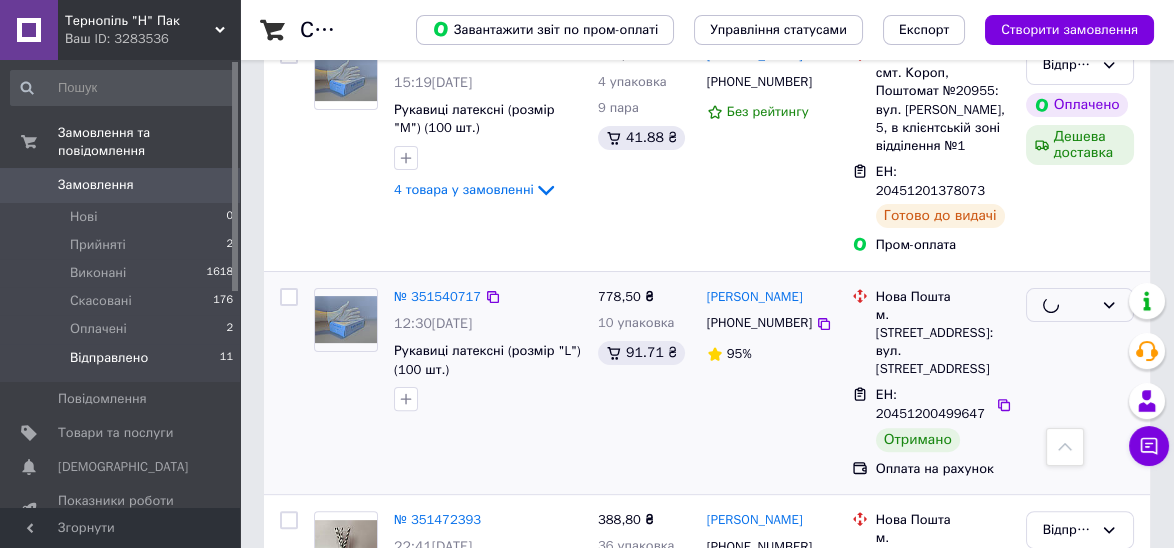 scroll, scrollTop: 1491, scrollLeft: 0, axis: vertical 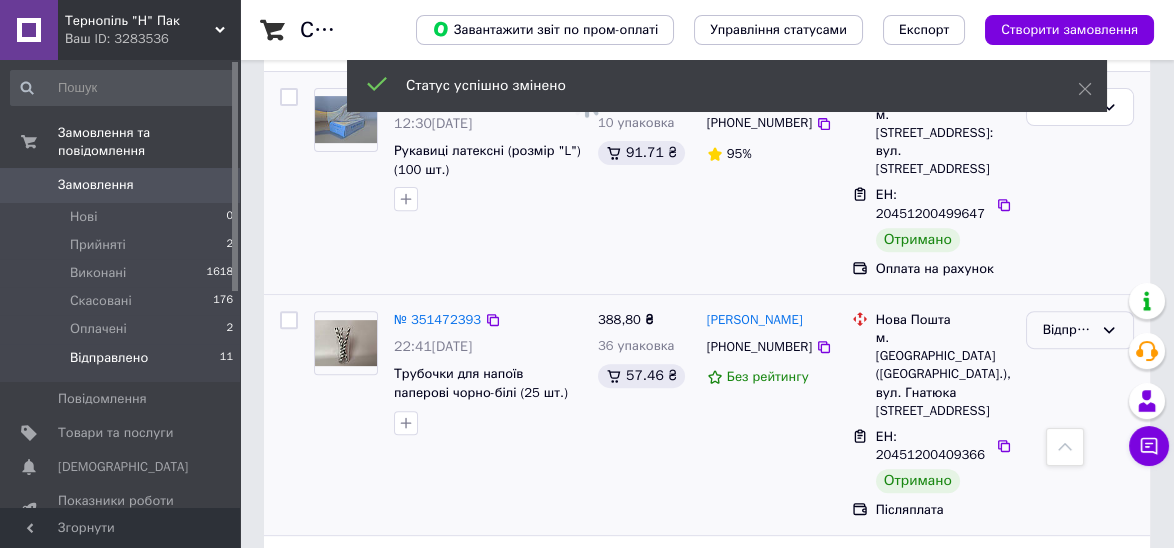 click on "Відправлено" at bounding box center (1068, 330) 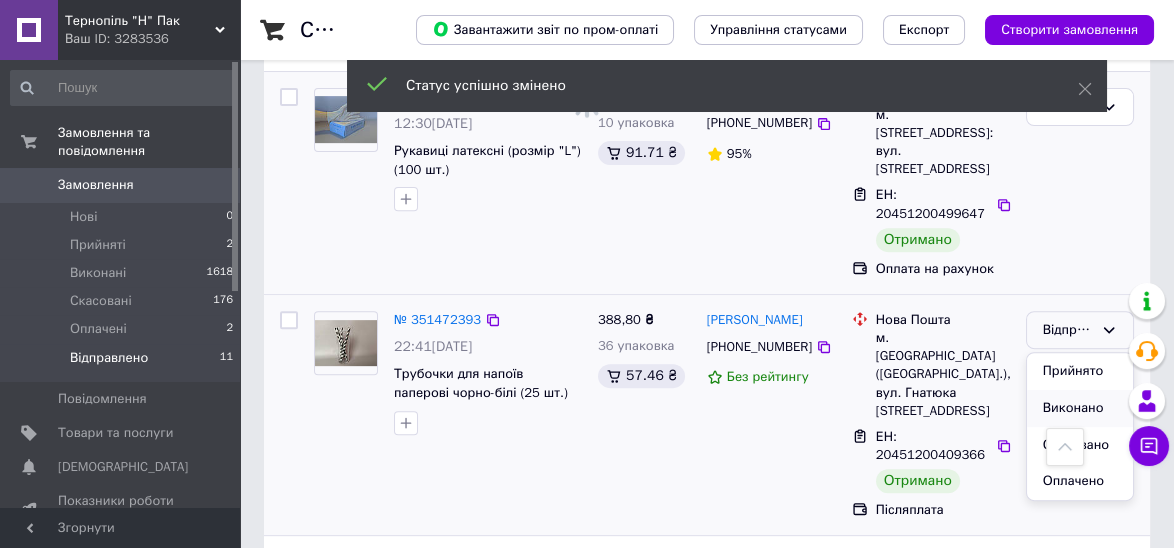 click on "Виконано" at bounding box center [1080, 408] 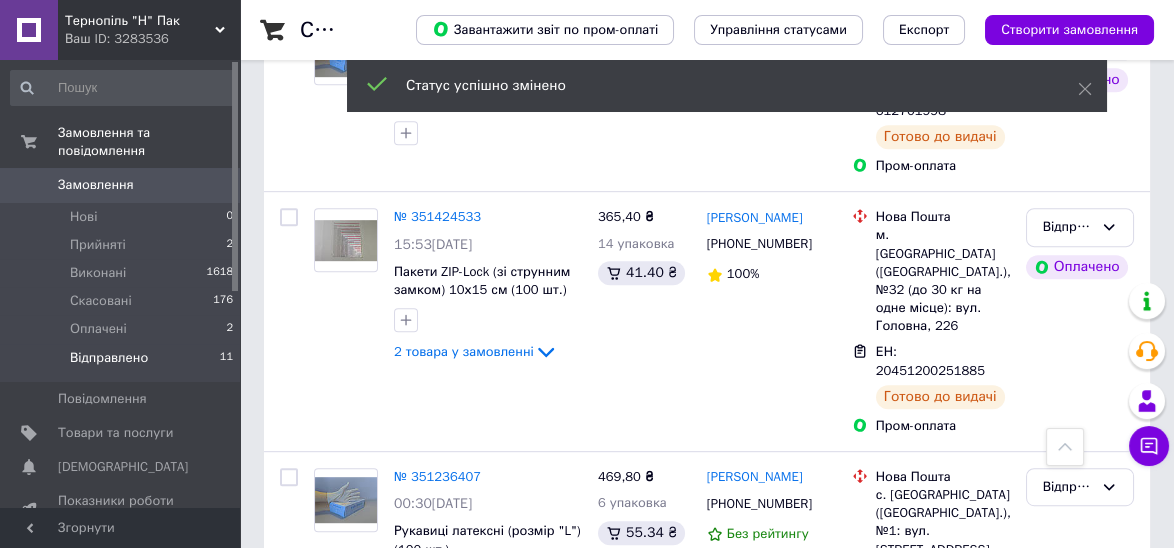 scroll, scrollTop: 2024, scrollLeft: 0, axis: vertical 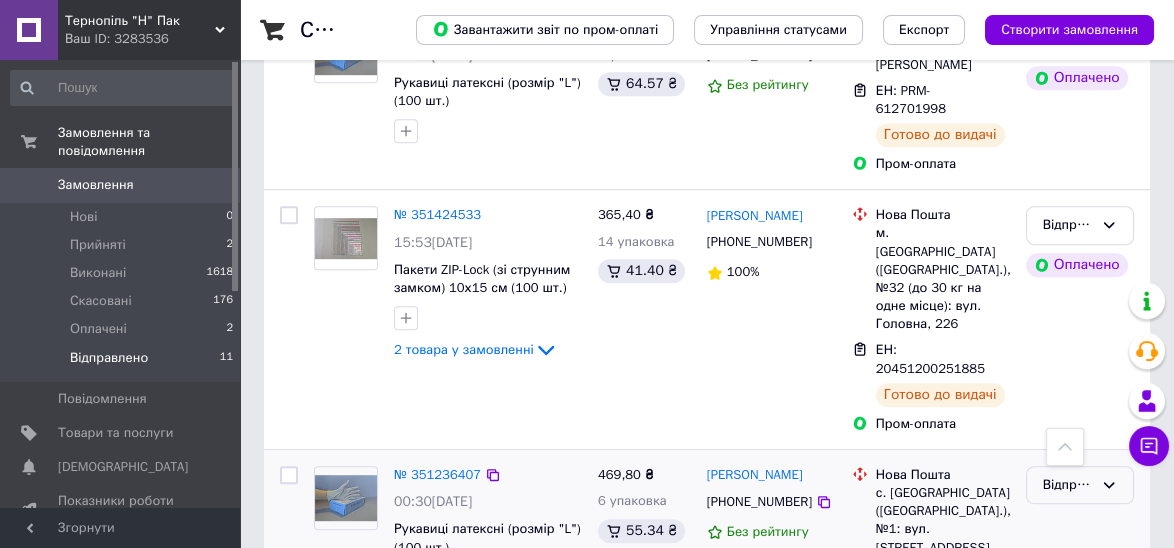 click on "Відправлено" at bounding box center [1068, 485] 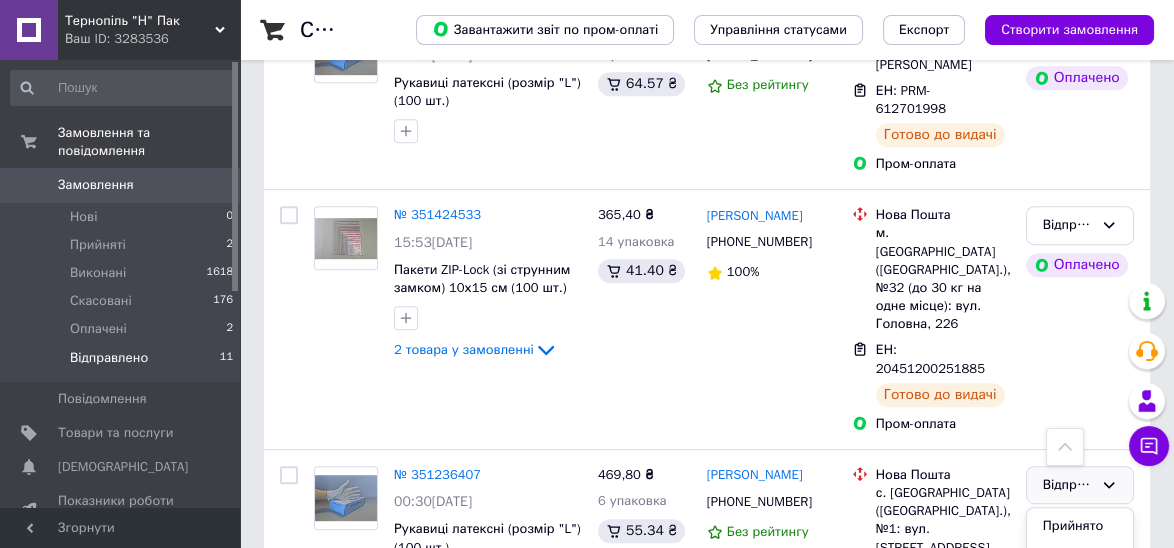 click at bounding box center [1065, 447] 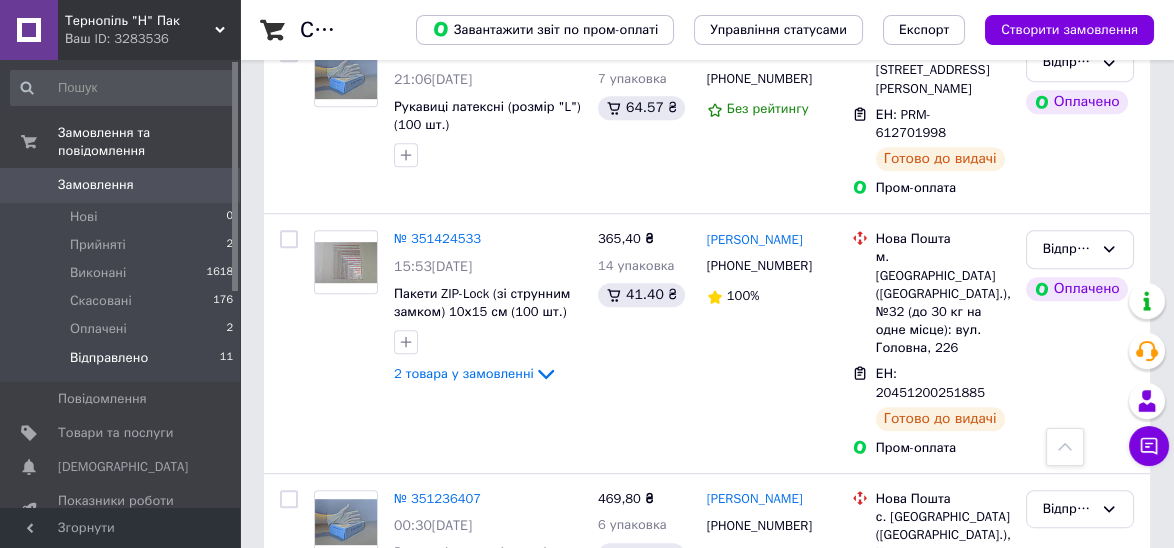 scroll, scrollTop: 2024, scrollLeft: 0, axis: vertical 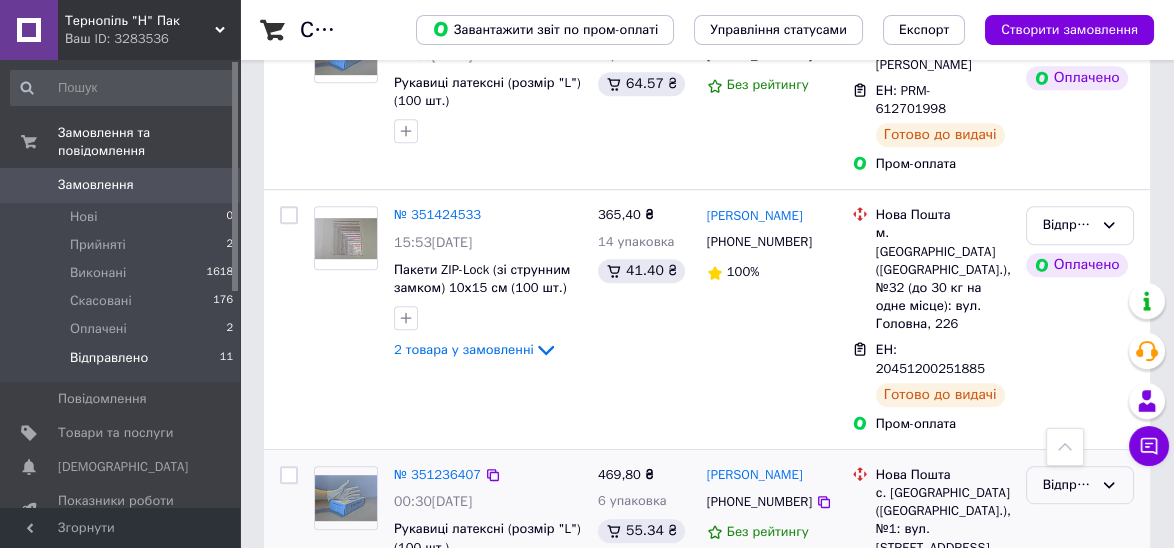 click on "Відправлено" at bounding box center (1068, 485) 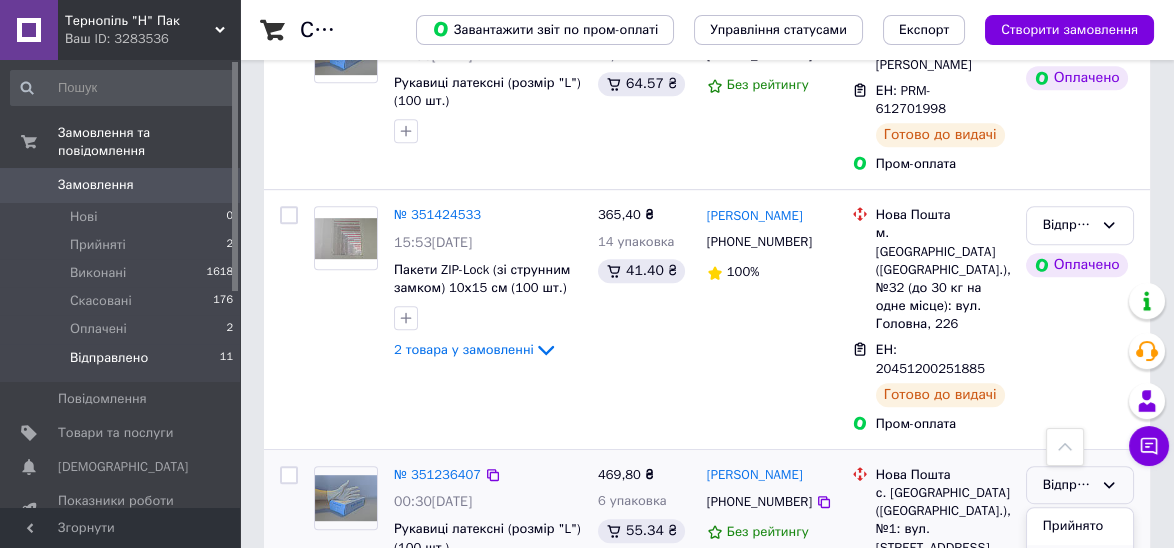 click on "Виконано" at bounding box center [1080, 563] 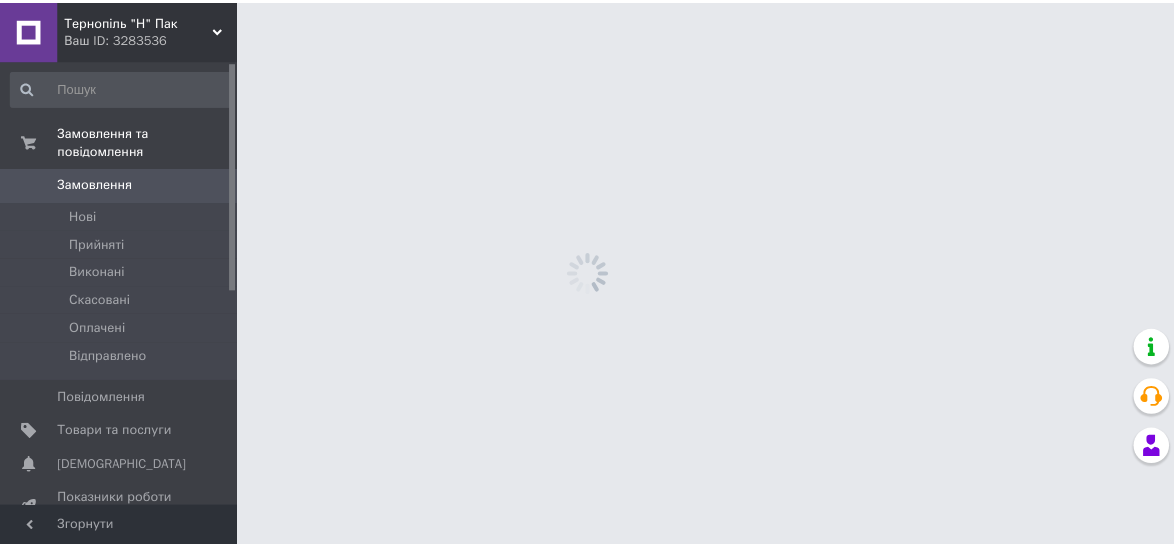 scroll, scrollTop: 0, scrollLeft: 0, axis: both 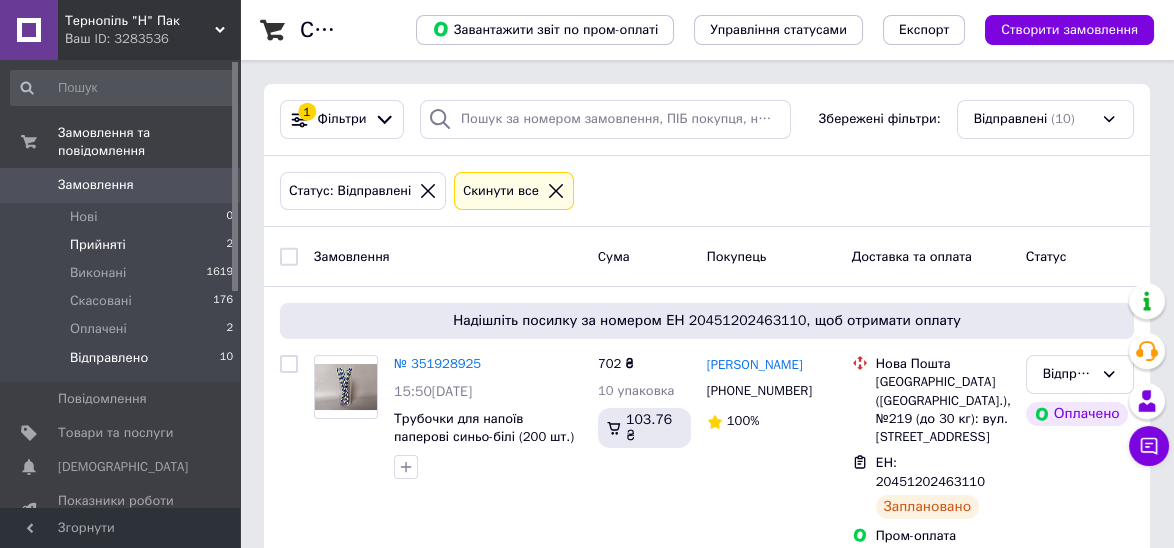 click on "Прийняті" at bounding box center (98, 245) 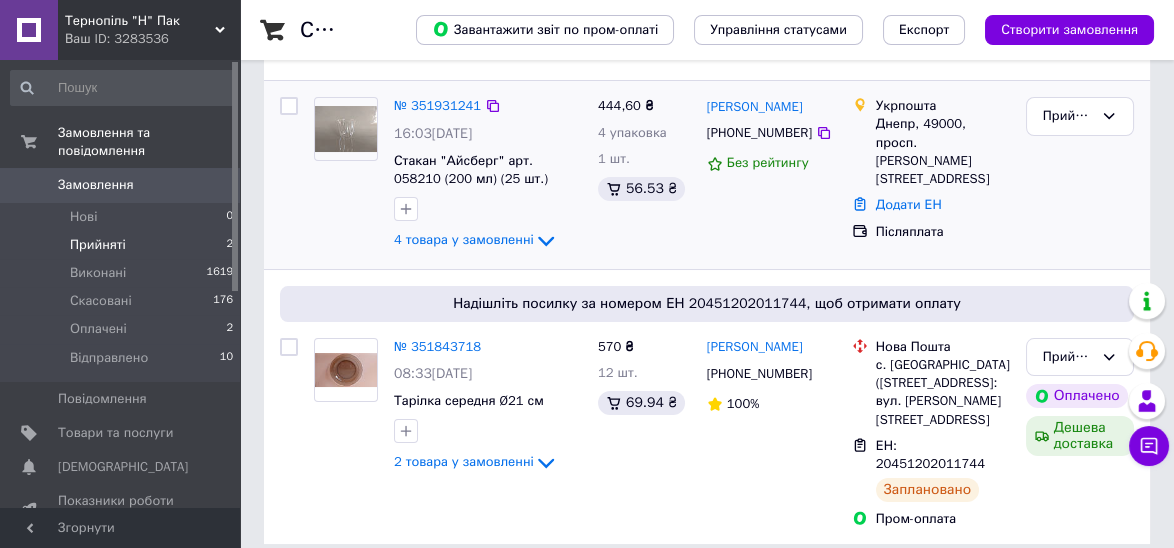 scroll, scrollTop: 106, scrollLeft: 0, axis: vertical 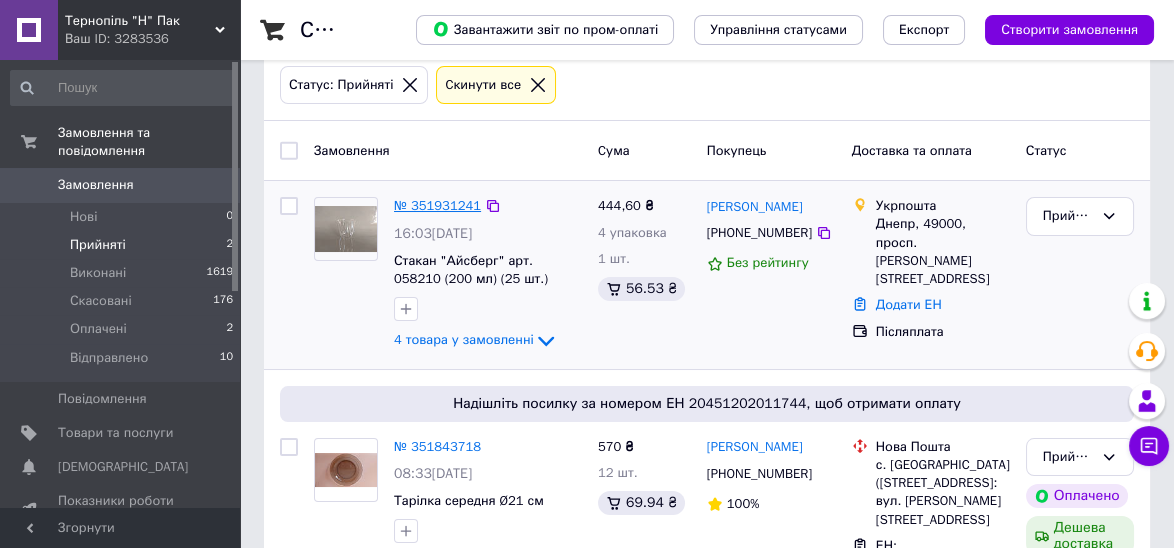 click on "№ 351931241" at bounding box center (437, 205) 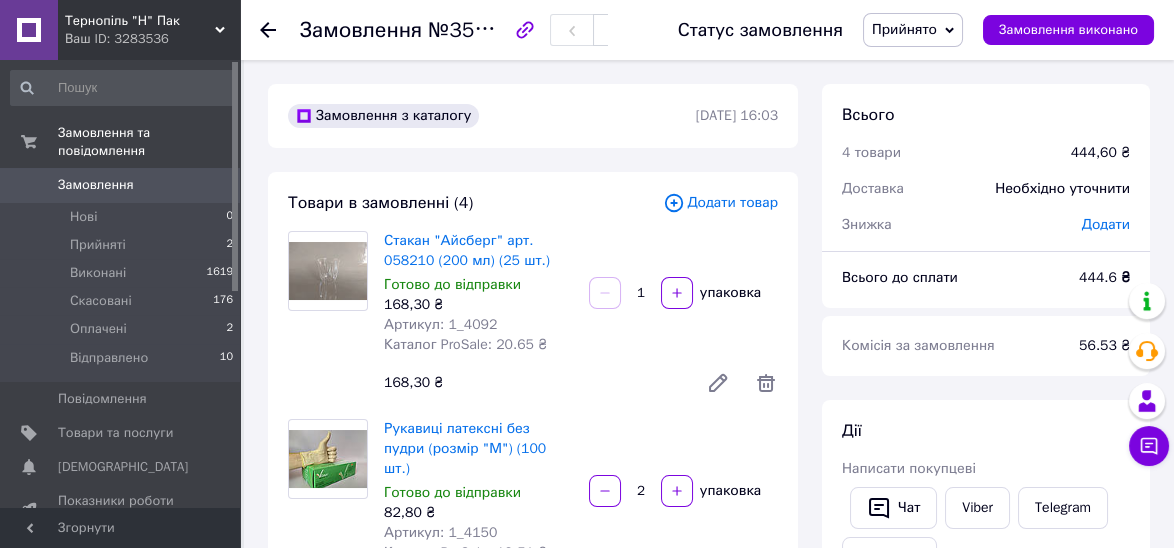 scroll, scrollTop: 100, scrollLeft: 0, axis: vertical 